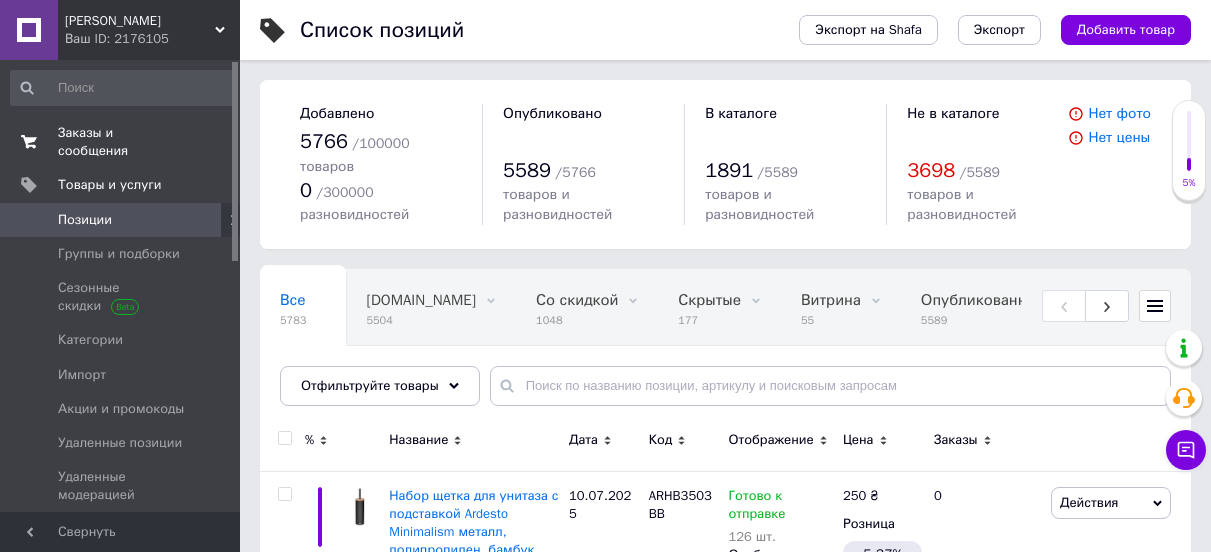 scroll, scrollTop: 0, scrollLeft: 0, axis: both 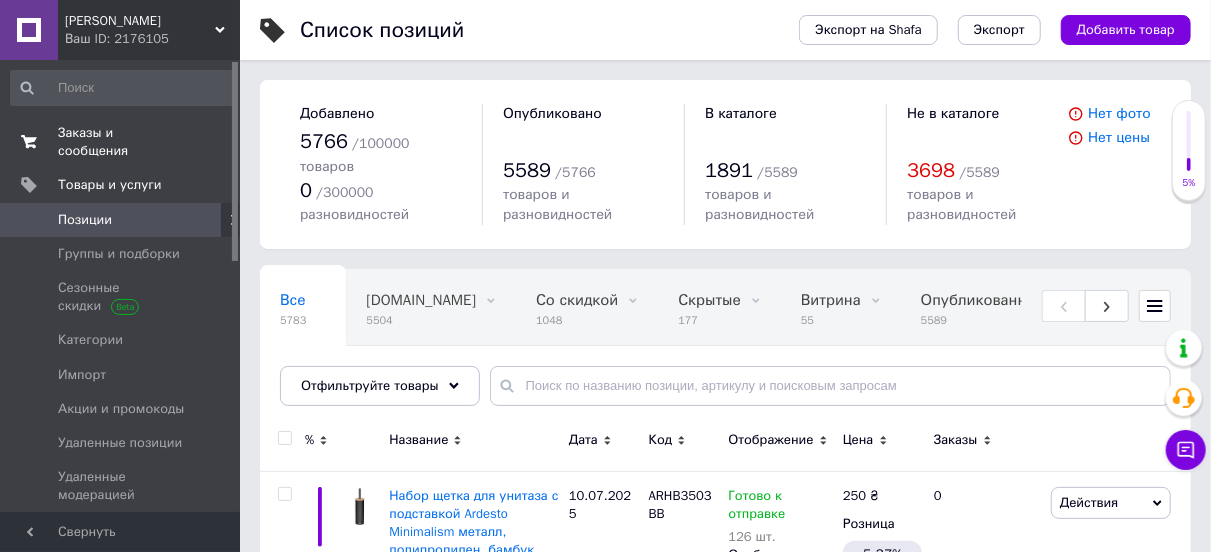 click on "Заказы и сообщения" at bounding box center (121, 142) 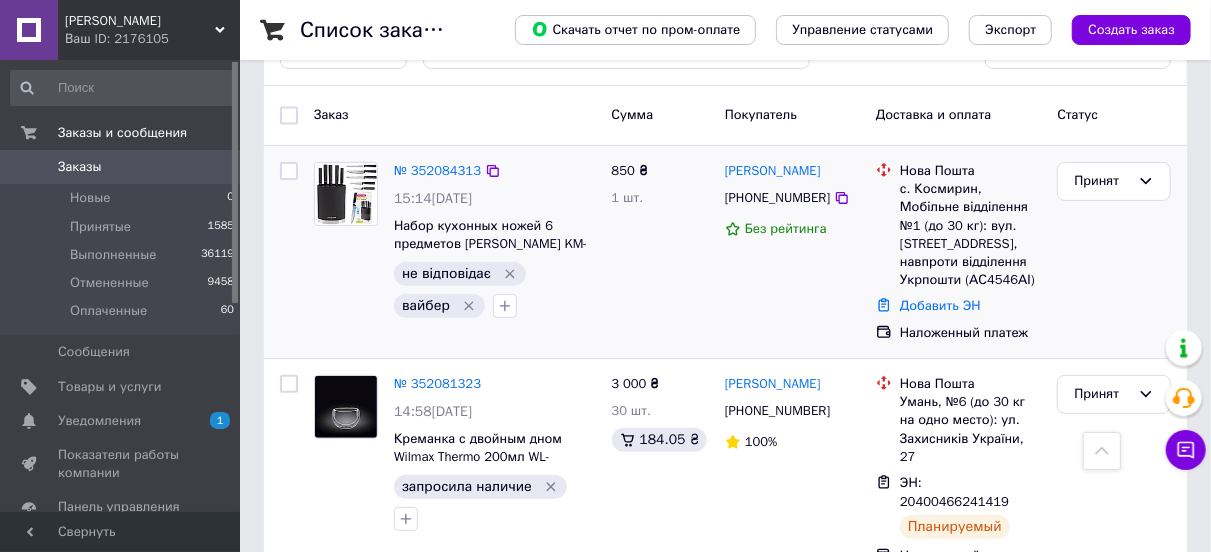 scroll, scrollTop: 200, scrollLeft: 0, axis: vertical 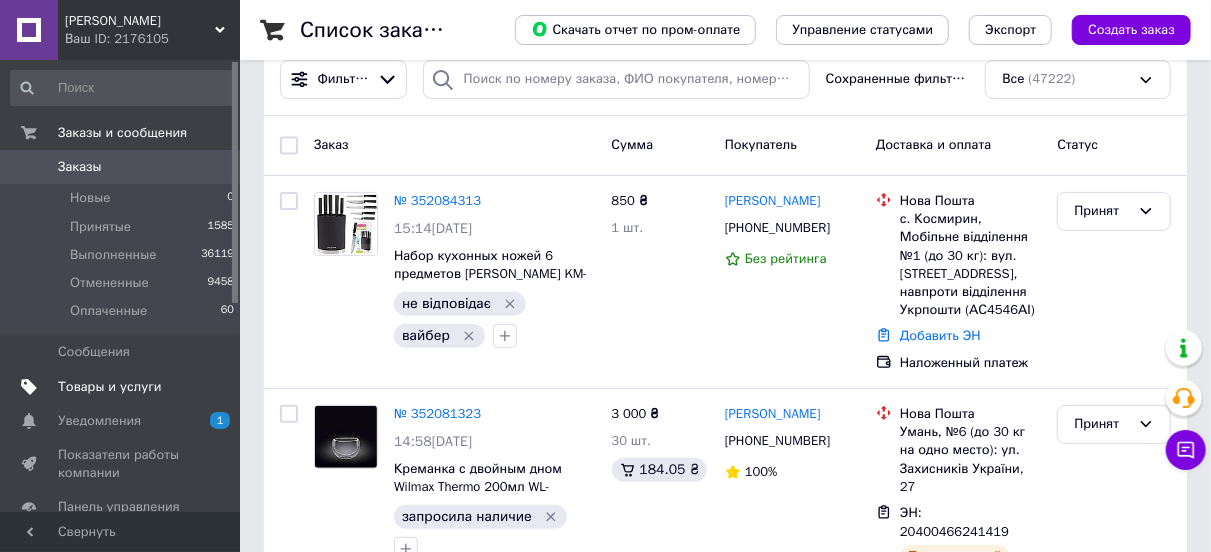 click on "Товары и услуги" at bounding box center (110, 387) 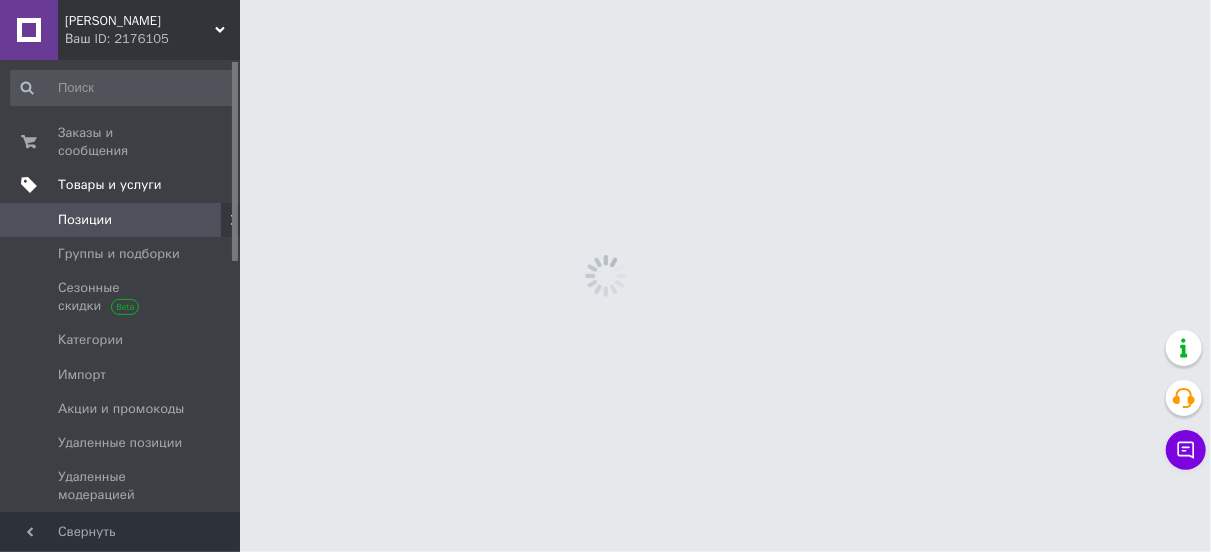 scroll, scrollTop: 0, scrollLeft: 0, axis: both 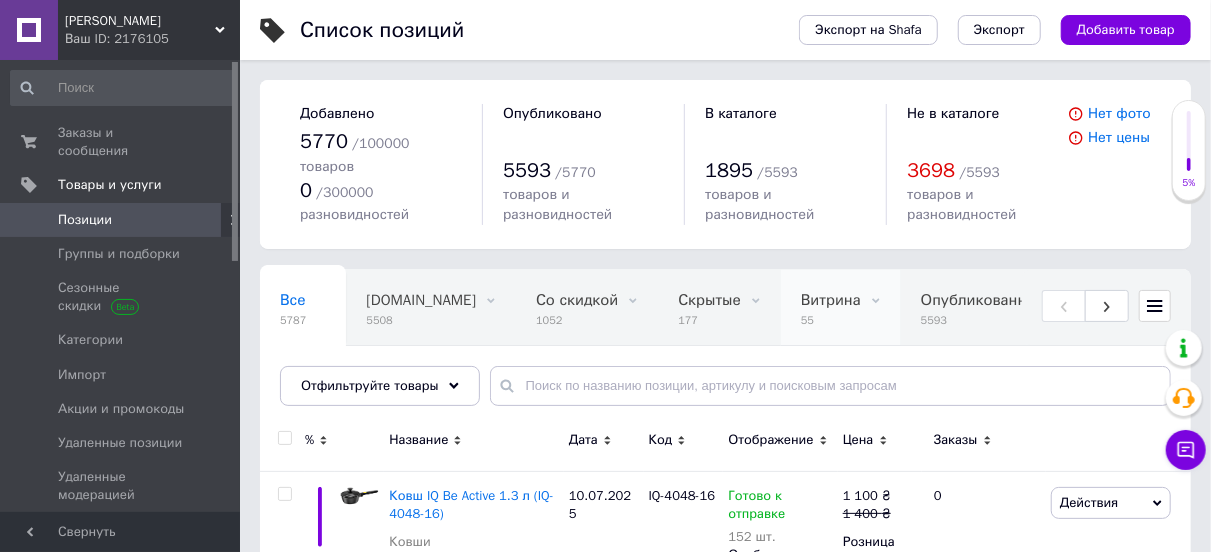 click on "55" at bounding box center (831, 320) 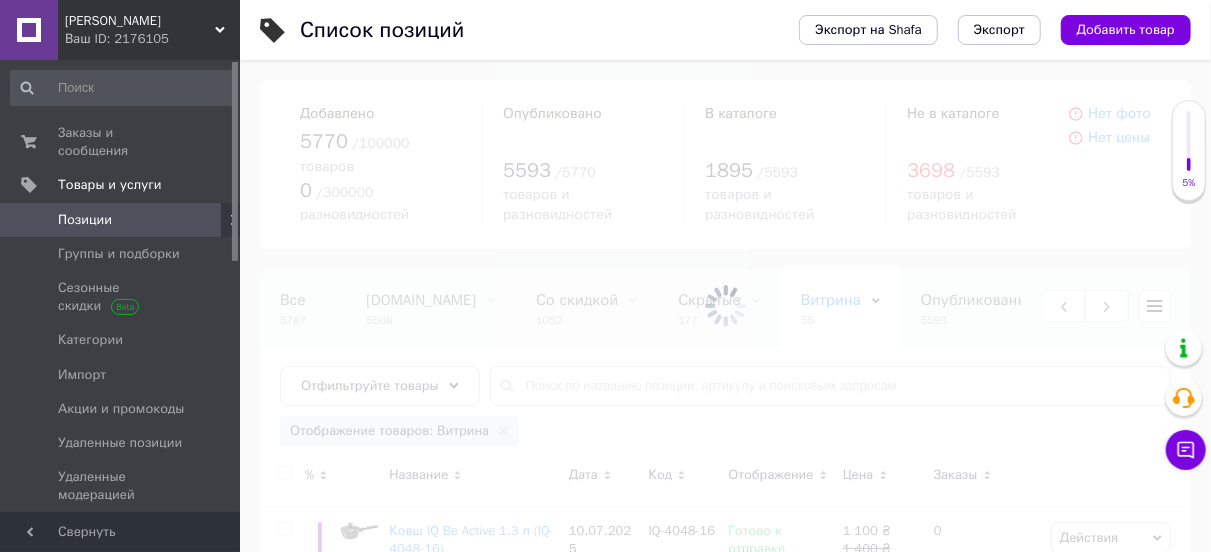 scroll, scrollTop: 0, scrollLeft: 192, axis: horizontal 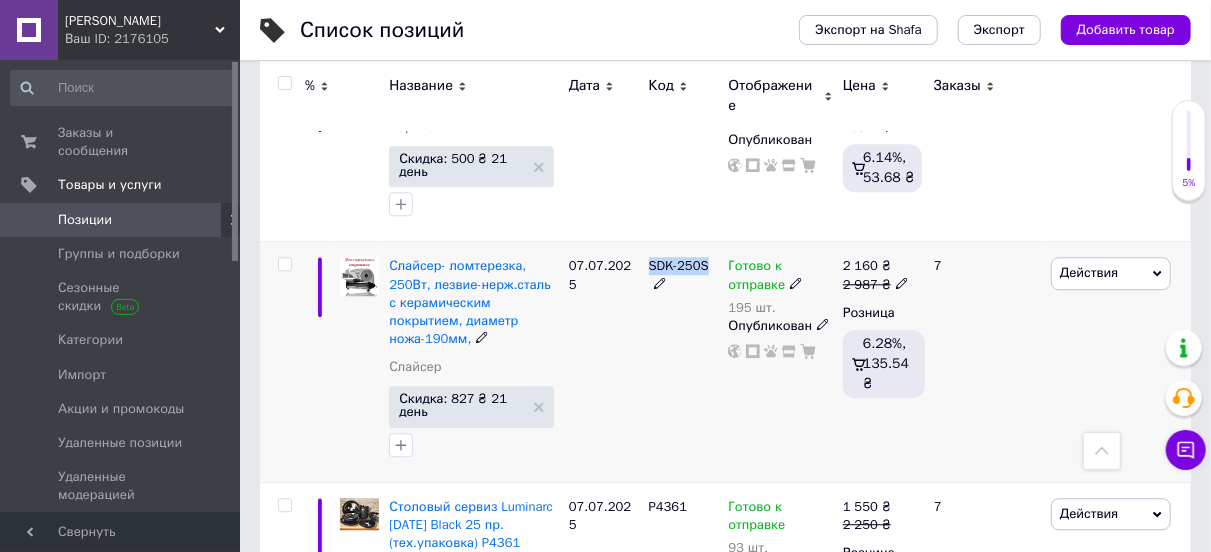drag, startPoint x: 647, startPoint y: 184, endPoint x: 714, endPoint y: 189, distance: 67.18631 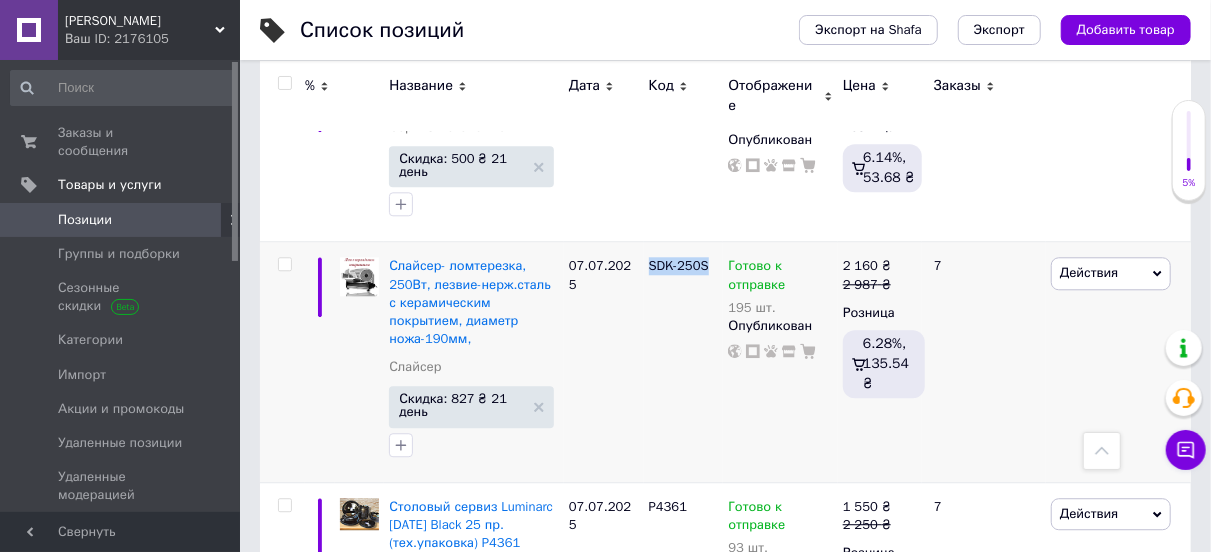 copy on "SDK-250S" 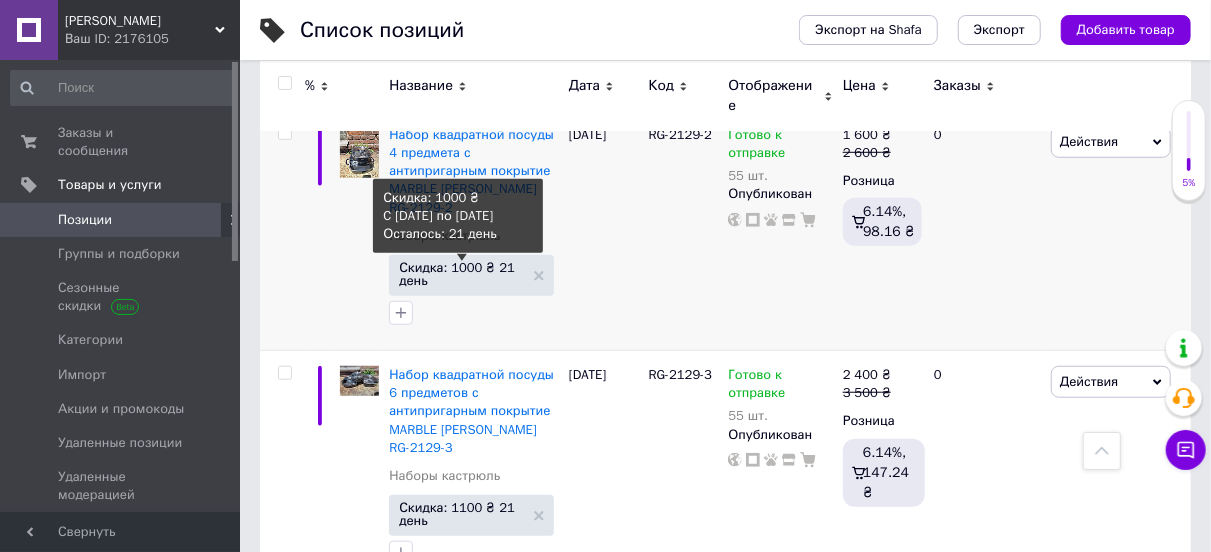 scroll, scrollTop: 0, scrollLeft: 0, axis: both 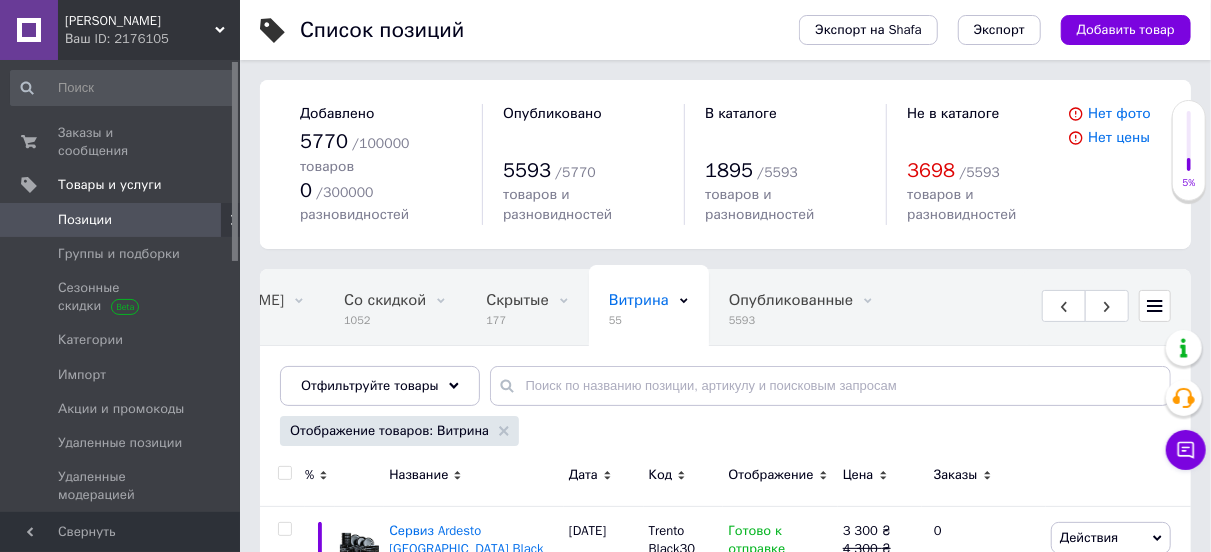 click on "Отображение товаров: Витрина" at bounding box center [399, 431] 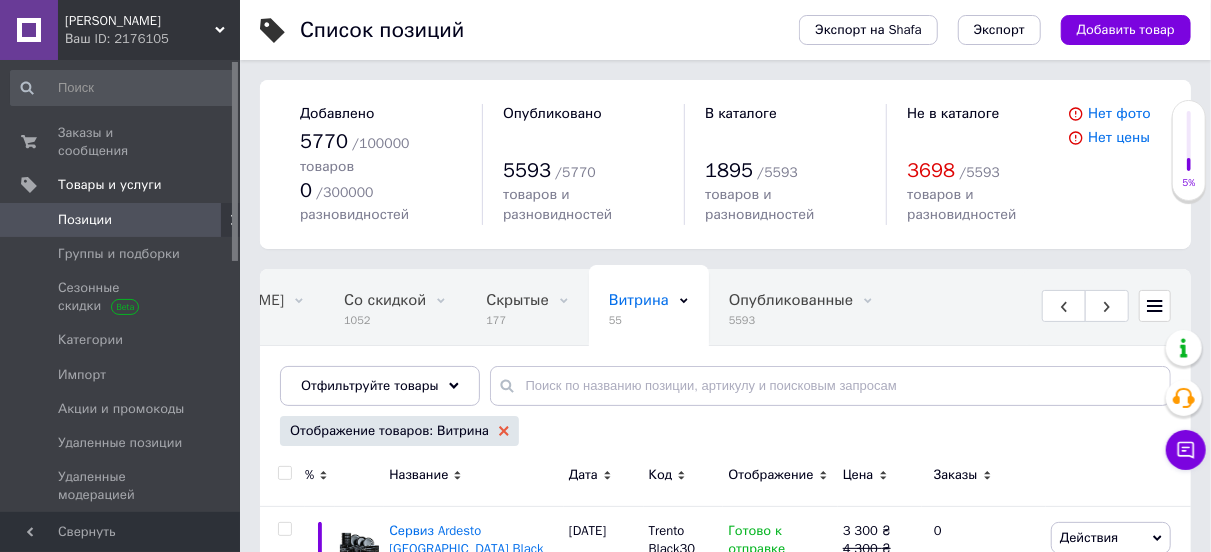 click 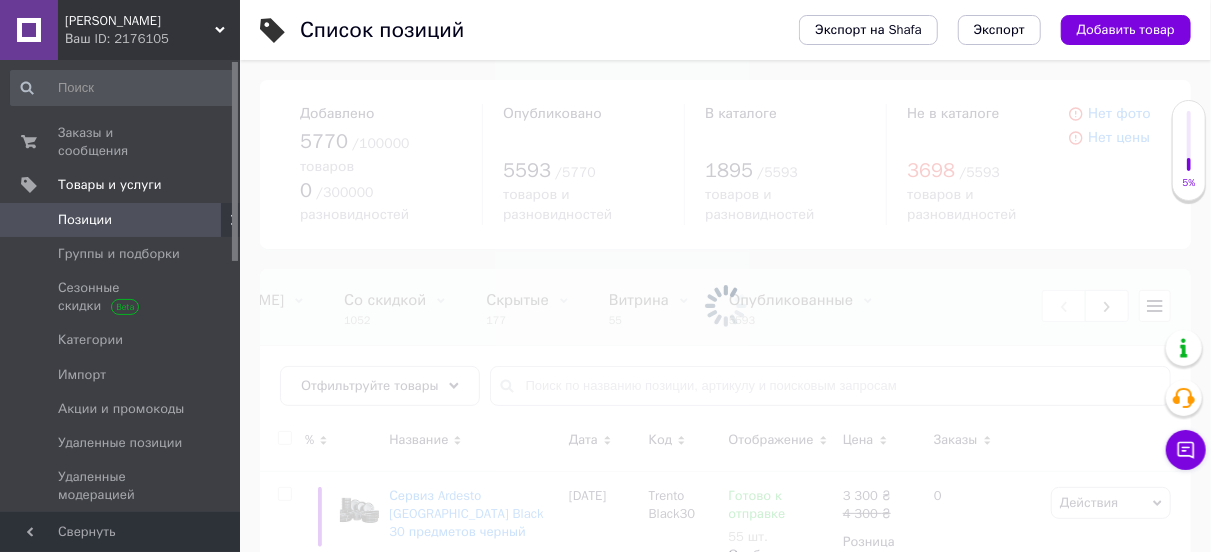 scroll, scrollTop: 0, scrollLeft: 0, axis: both 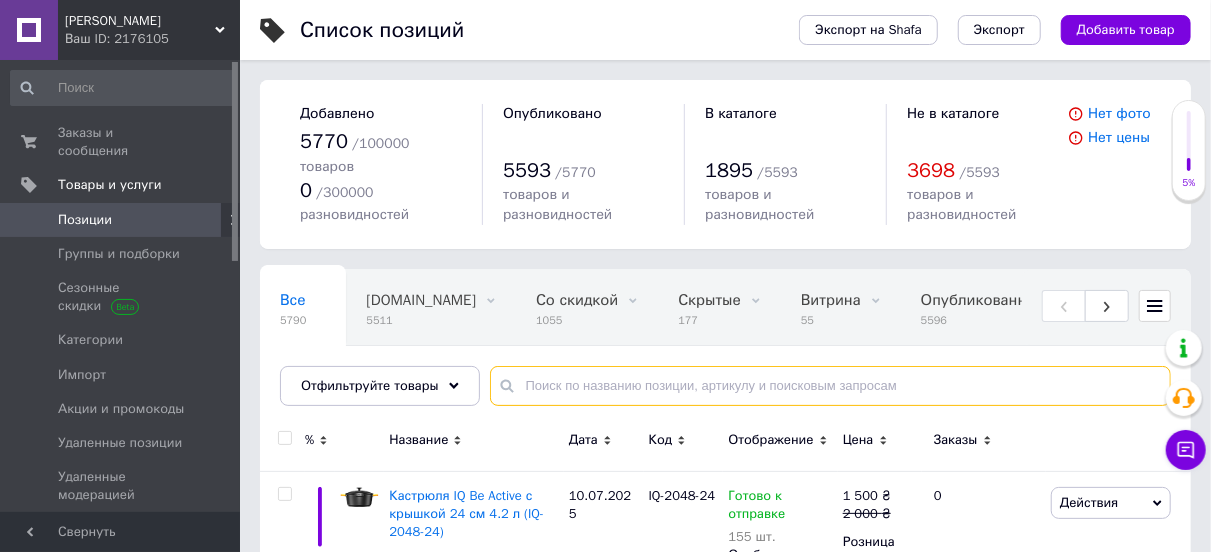 paste on "AR2926BGC" 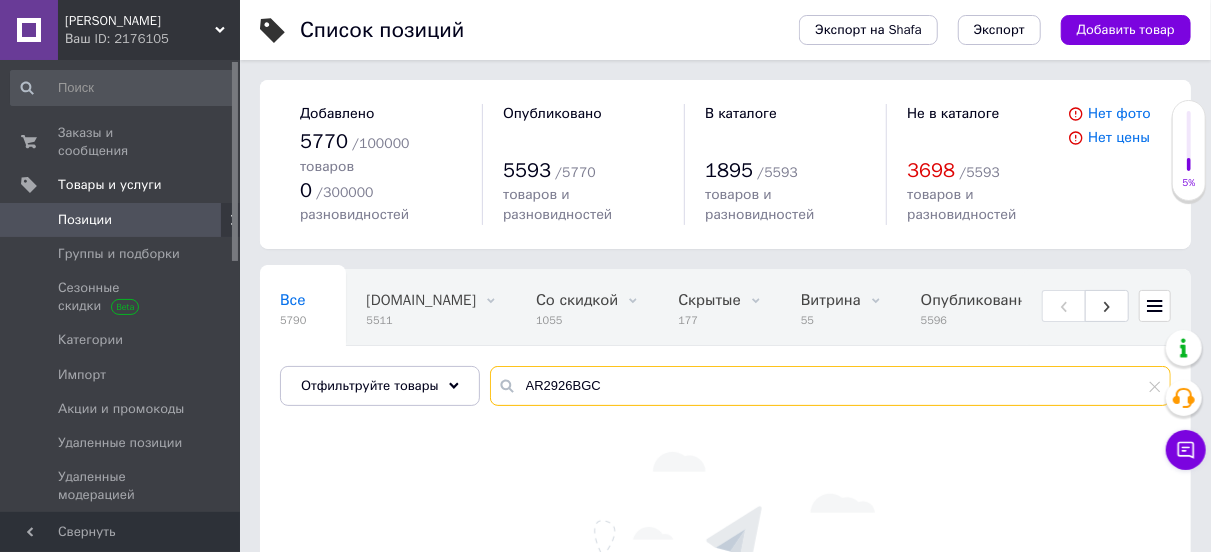drag, startPoint x: 569, startPoint y: 363, endPoint x: 586, endPoint y: 367, distance: 17.464249 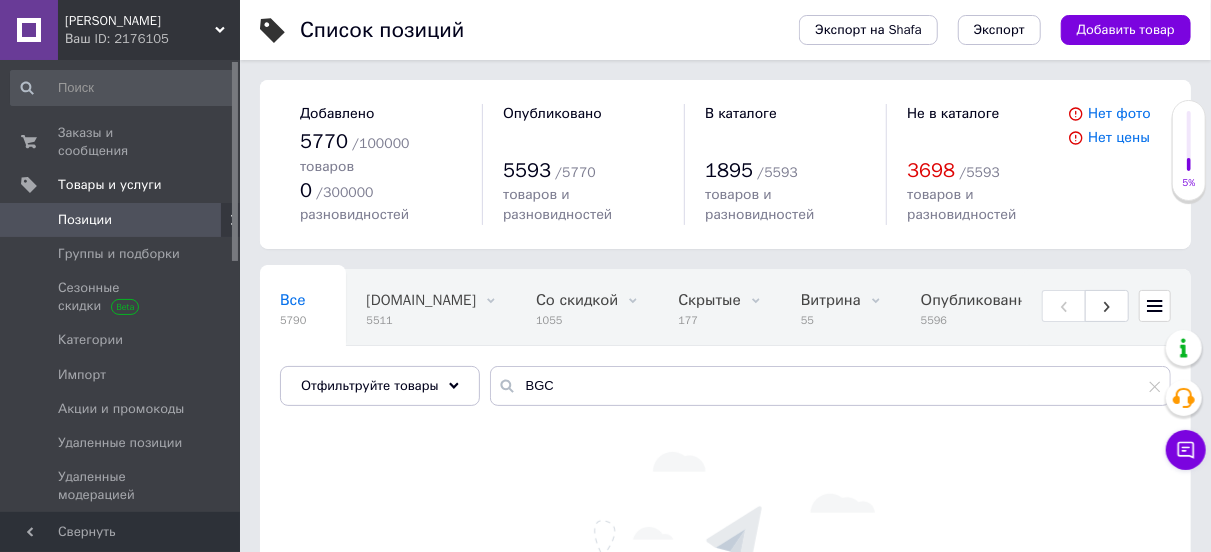 drag, startPoint x: 581, startPoint y: 414, endPoint x: 585, endPoint y: 388, distance: 26.305893 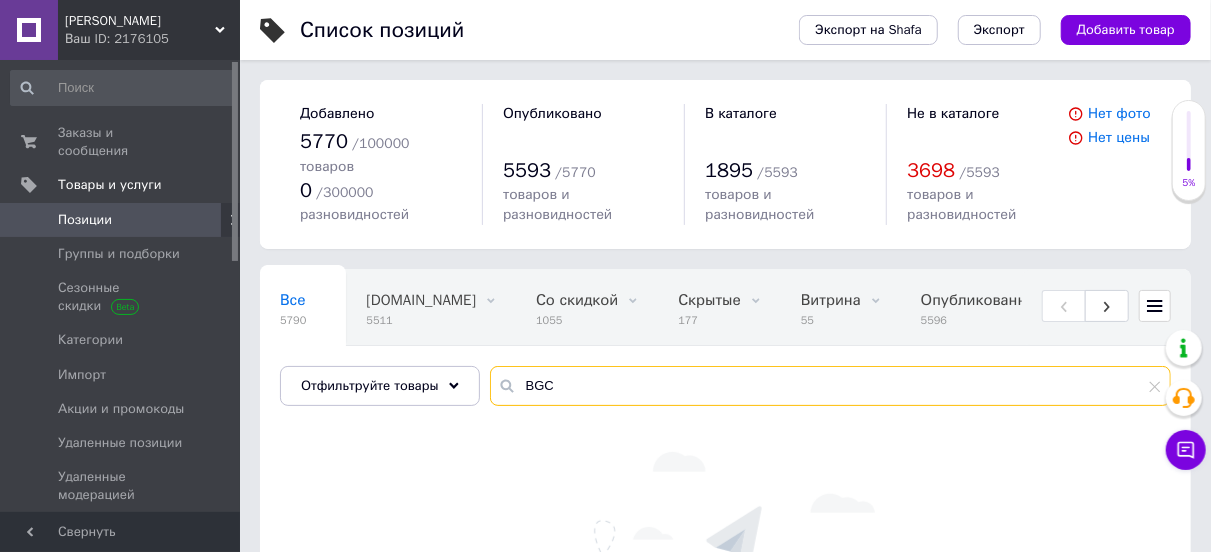 drag, startPoint x: 569, startPoint y: 372, endPoint x: 517, endPoint y: 379, distance: 52.46904 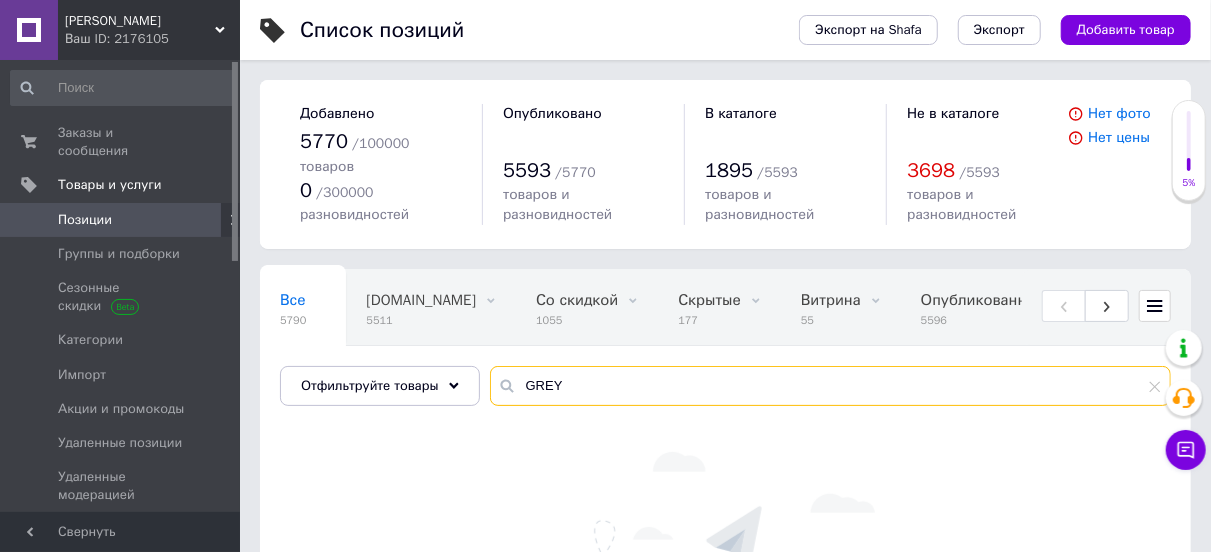 type on "GREY" 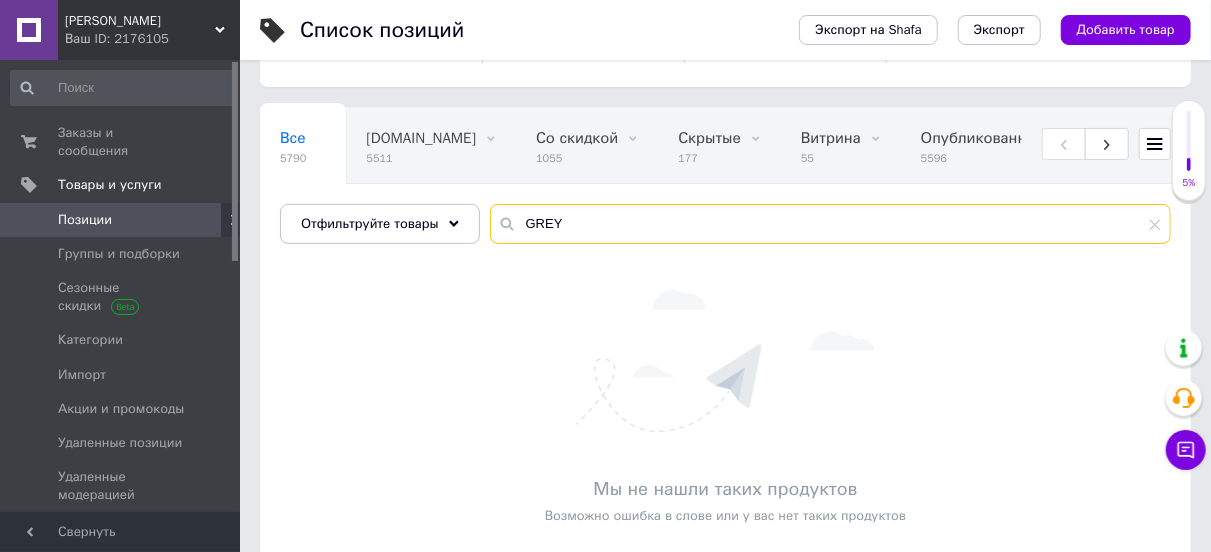 scroll, scrollTop: 170, scrollLeft: 0, axis: vertical 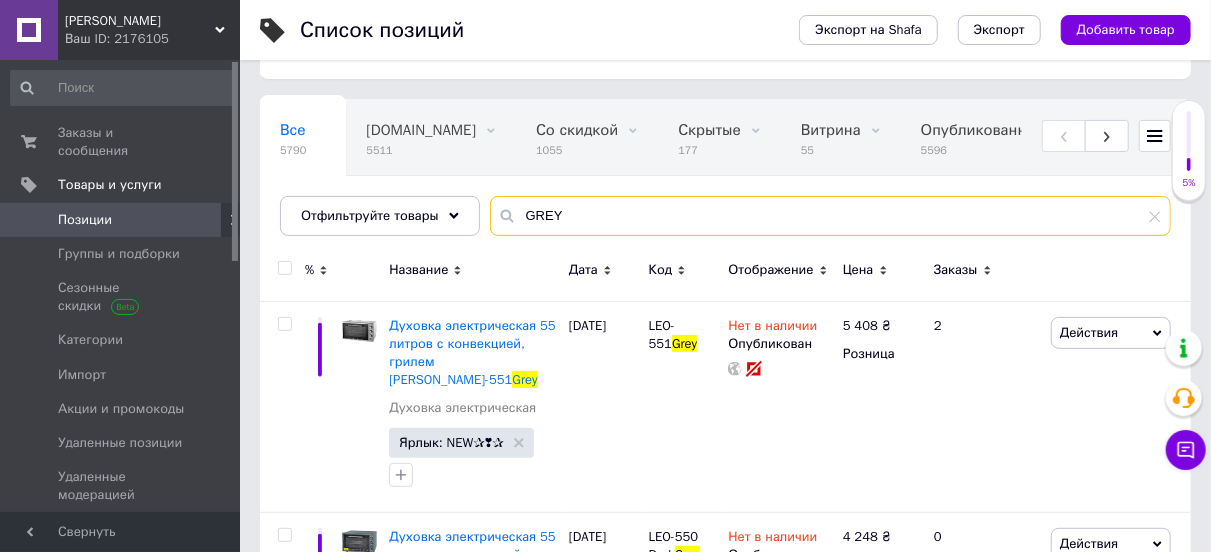 click on "GREY" at bounding box center [830, 216] 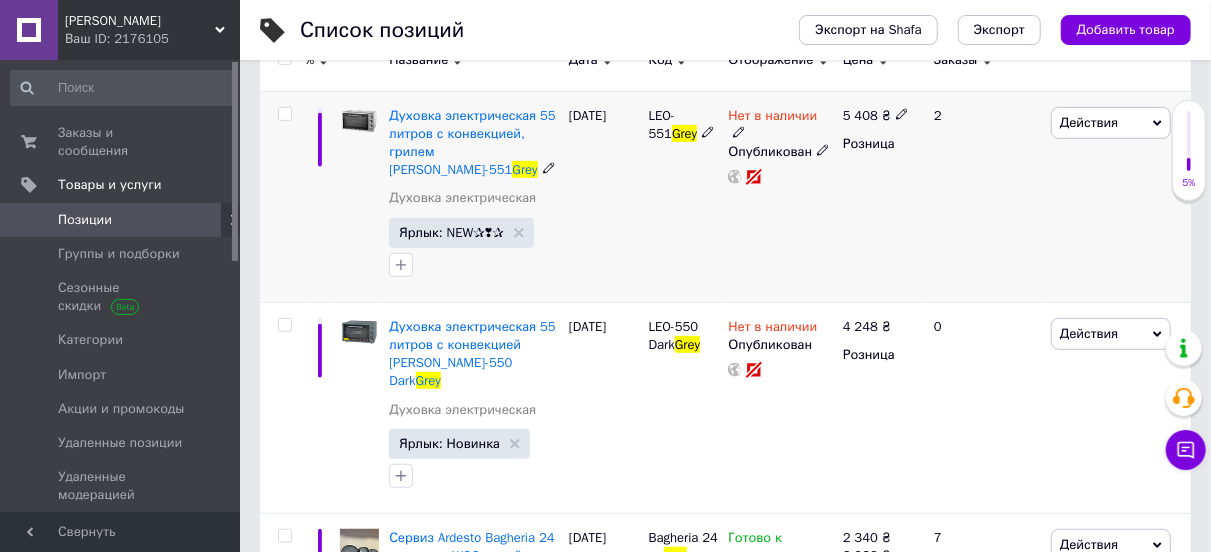 scroll, scrollTop: 470, scrollLeft: 0, axis: vertical 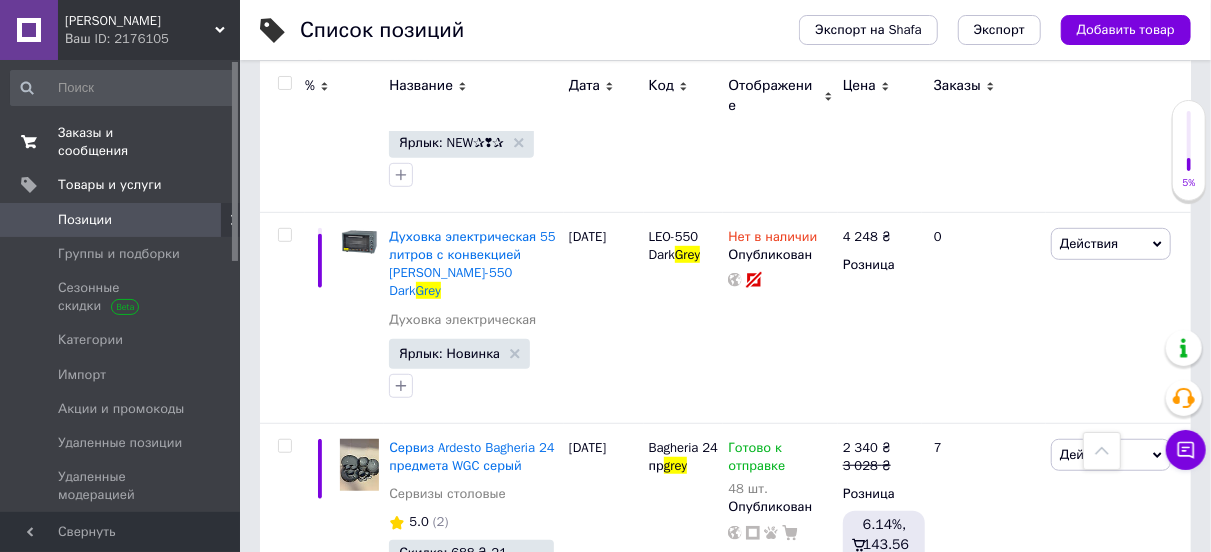 click on "Заказы и сообщения" at bounding box center (121, 142) 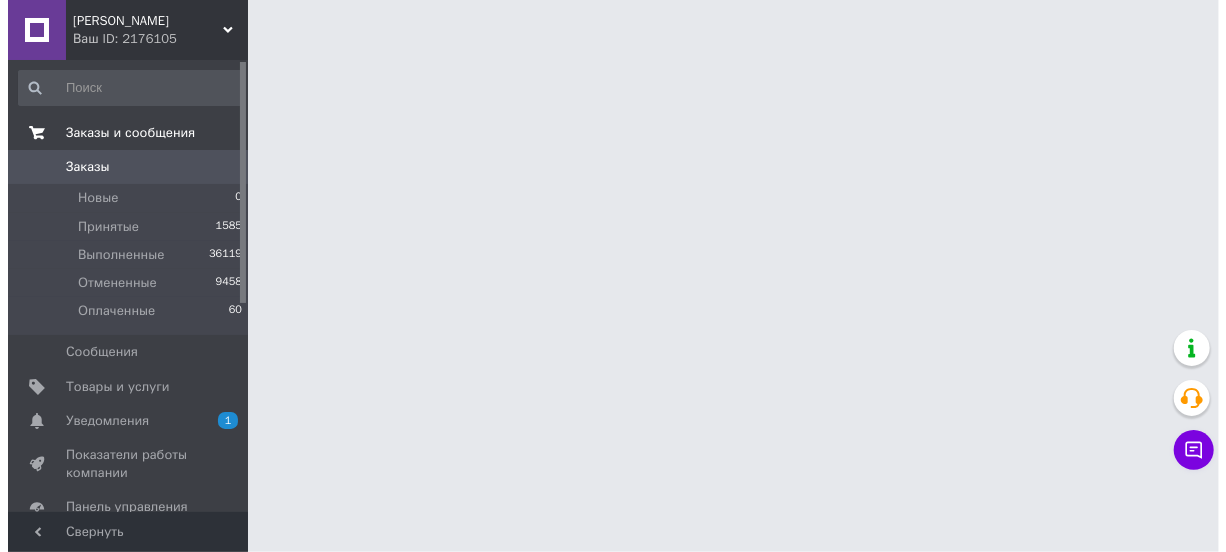 scroll, scrollTop: 0, scrollLeft: 0, axis: both 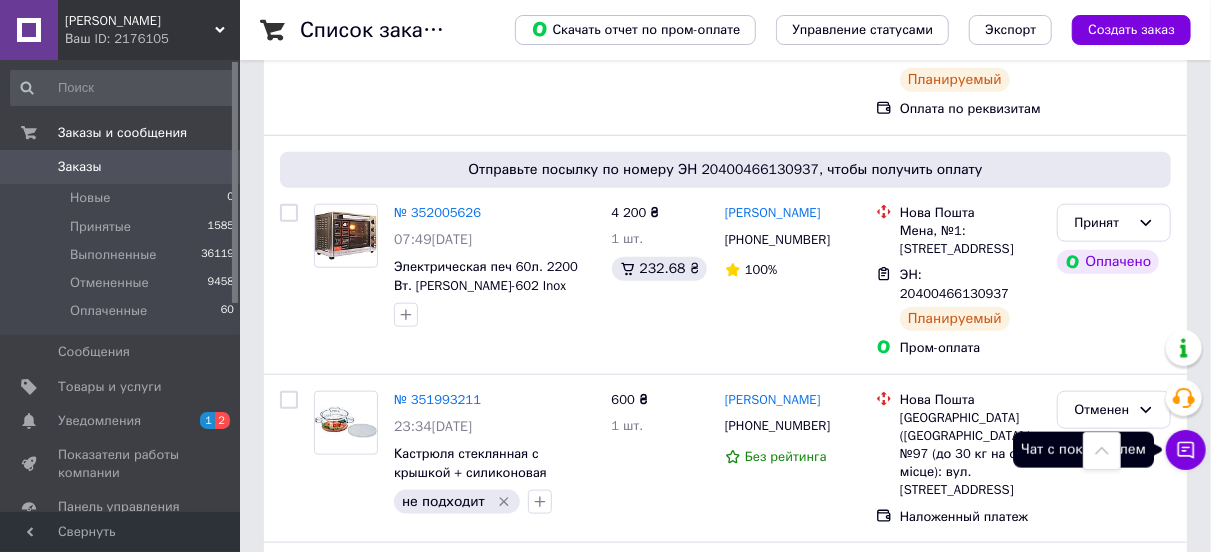 click 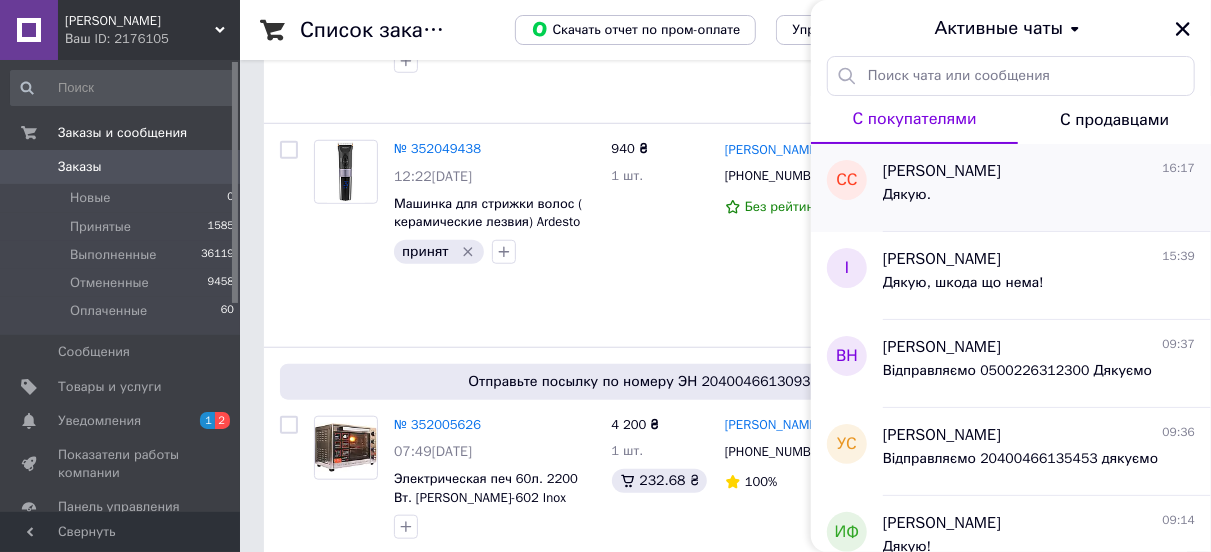 scroll, scrollTop: 500, scrollLeft: 0, axis: vertical 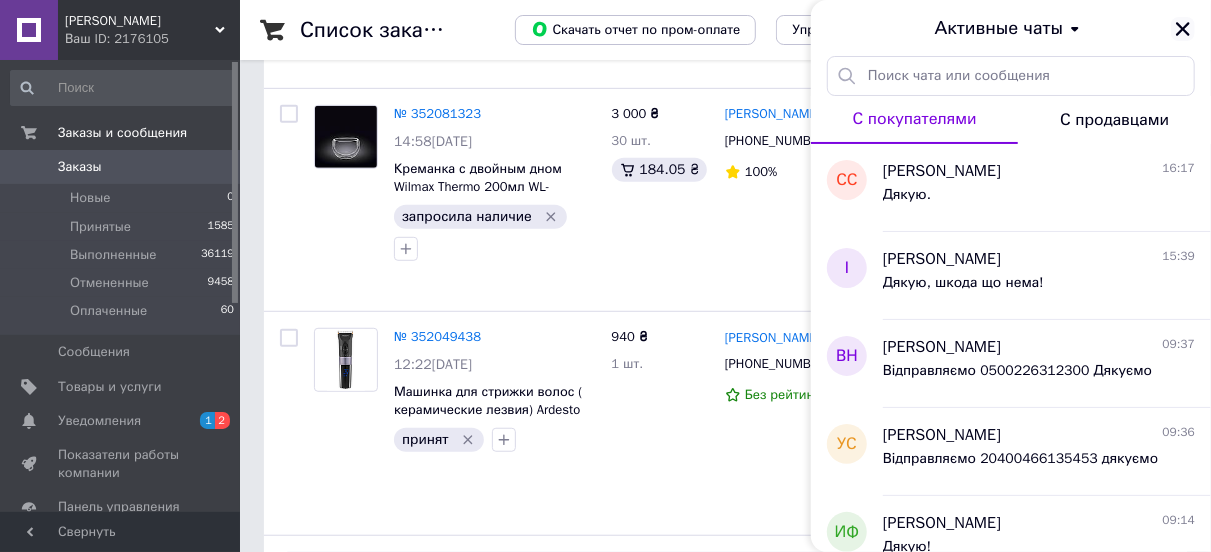 click 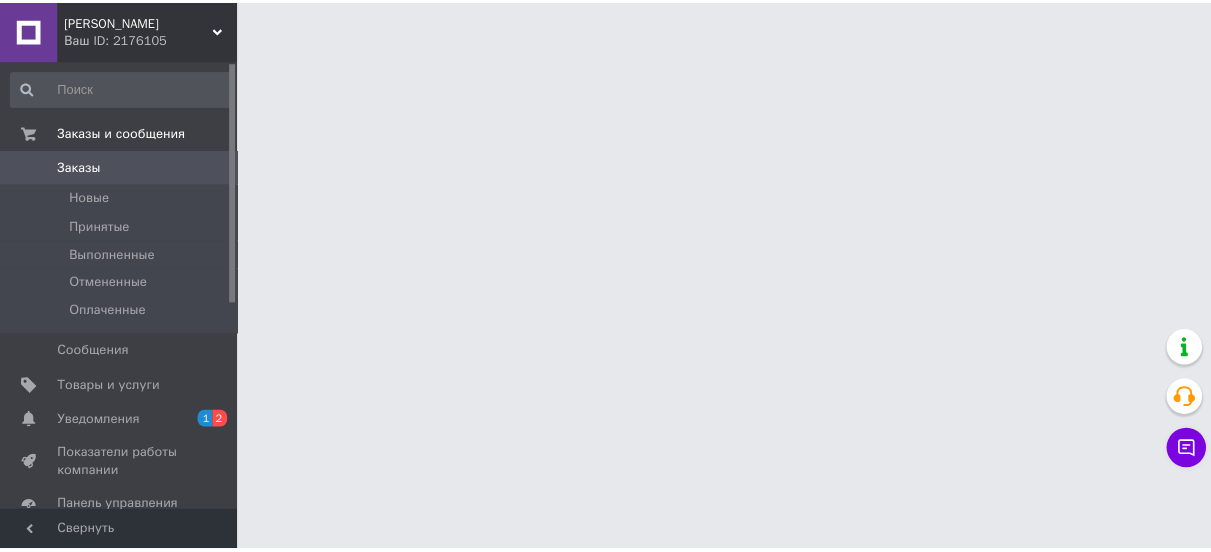 scroll, scrollTop: 0, scrollLeft: 0, axis: both 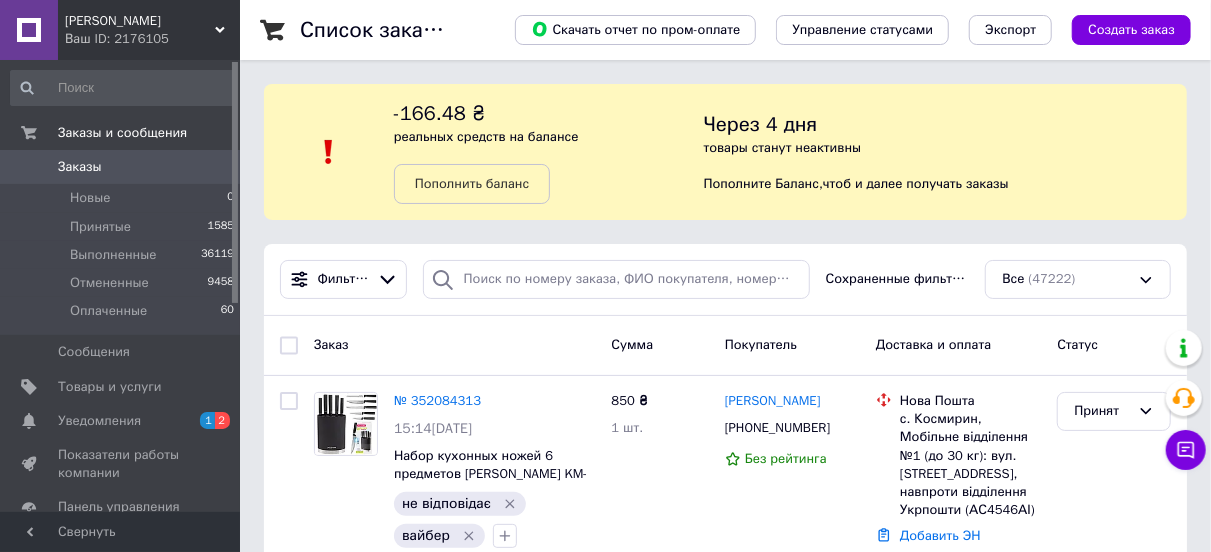 click on "Список заказов   Скачать отчет по пром-оплате Управление статусами Экспорт Создать заказ -166.48 ₴ реальных средств на балансе Пополнить баланс Через 4 дня товары станут неактивны Пополните Баланс ,  чтоб и далее получать заказы Фильтры Сохраненные фильтры: Все (47222) Заказ Сумма Покупатель Доставка и оплата Статус № 352084313 15:14, 10.07.2025 Набор кухонных ножей 6 предметов Kamille KM-7620 из нержавеющей стали с подставкой не відповідає   вайбер   850 ₴ 1 шт. Катерина Крижанівська +380971486235 Без рейтинга Нова Пошта Добавить ЭН Наложенный платеж Принят № 352081323 14:58, 10.07.2025   3 000 ₴" at bounding box center [725, 11114] 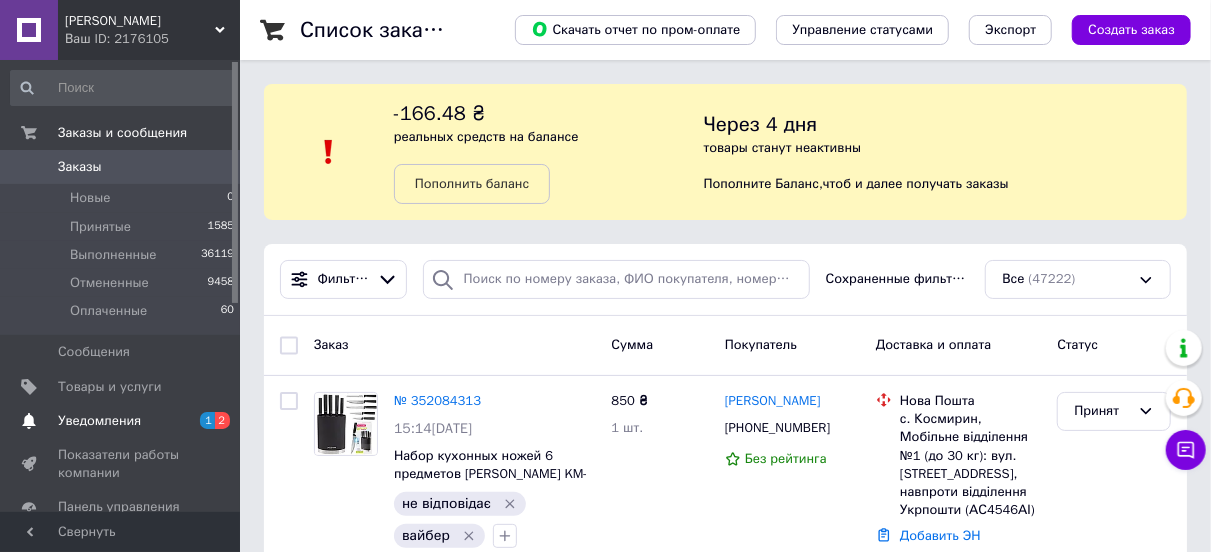 click on "Уведомления" at bounding box center (99, 421) 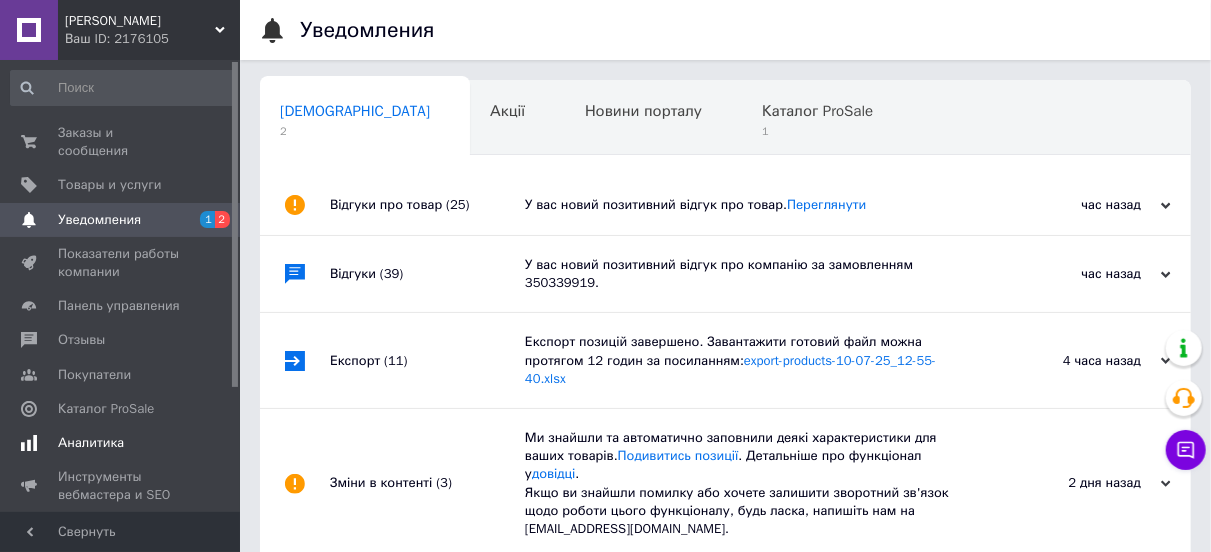 scroll, scrollTop: 0, scrollLeft: 10, axis: horizontal 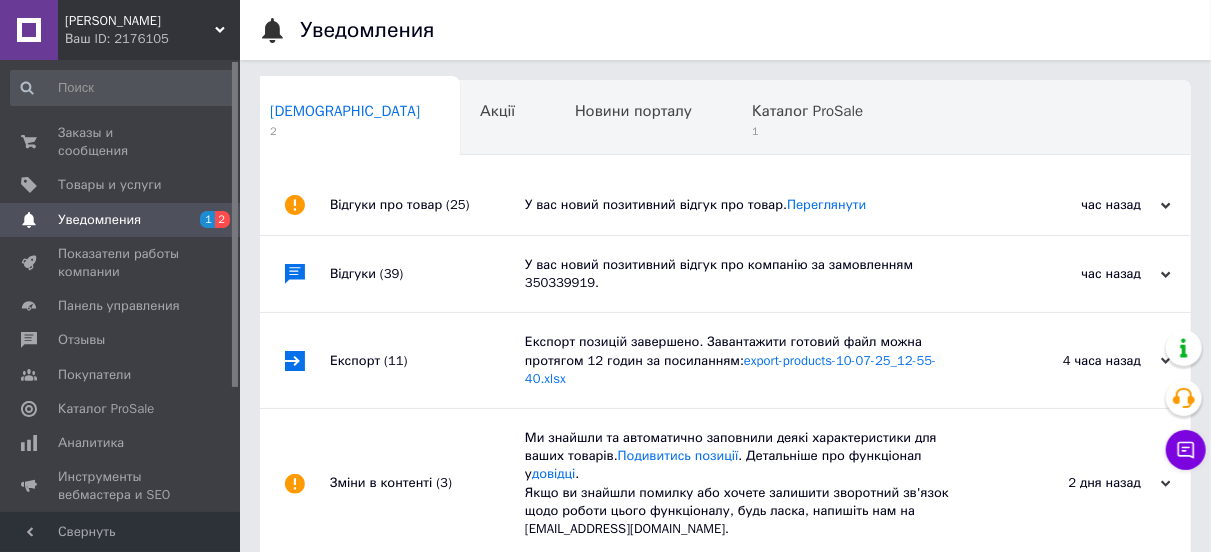 click on "У вас новий позитивний відгук про компанію за замовленням 350339919." at bounding box center [748, 274] 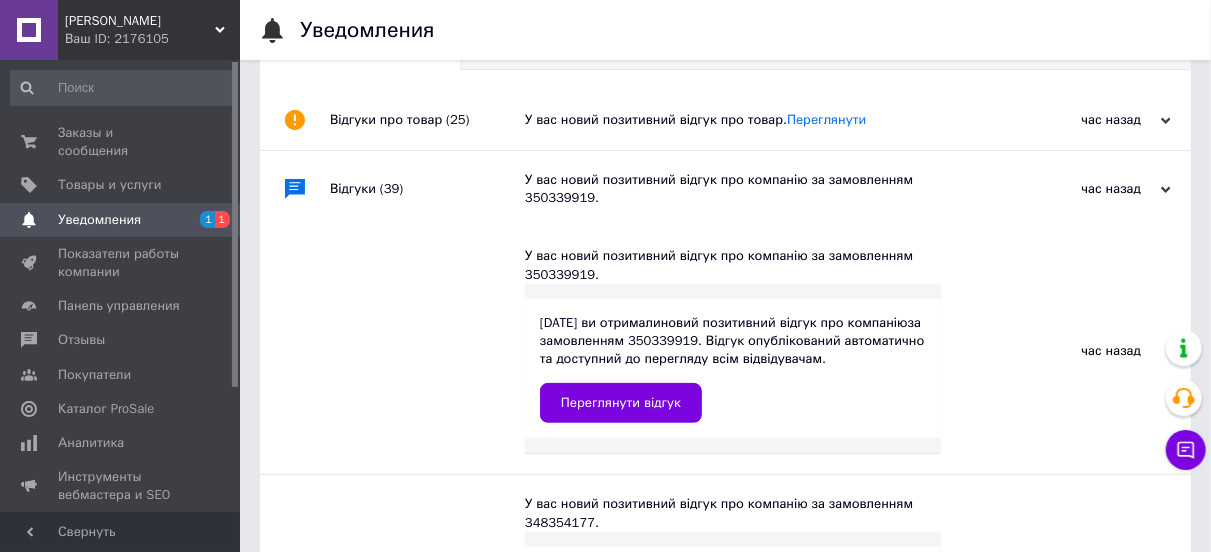 scroll, scrollTop: 200, scrollLeft: 0, axis: vertical 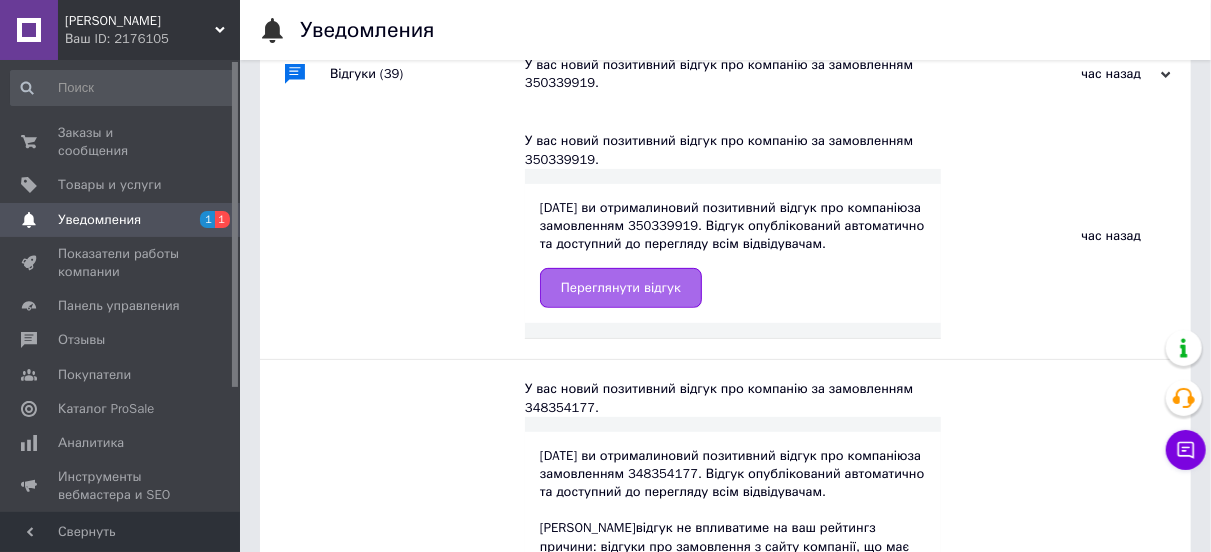 click on "Переглянути відгук" at bounding box center (621, 288) 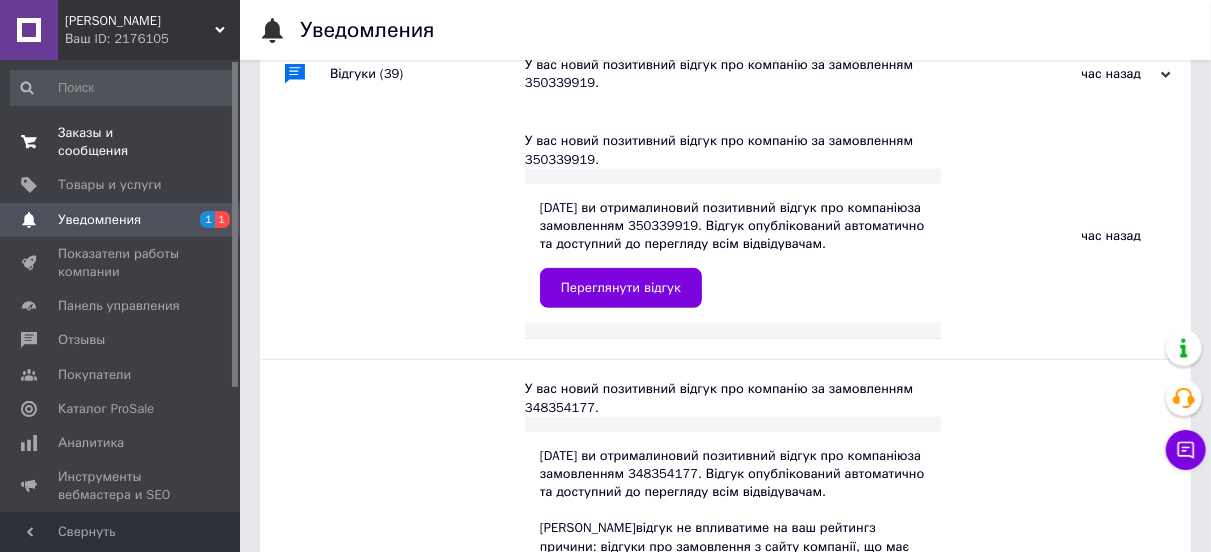 click on "Заказы и сообщения" at bounding box center (121, 142) 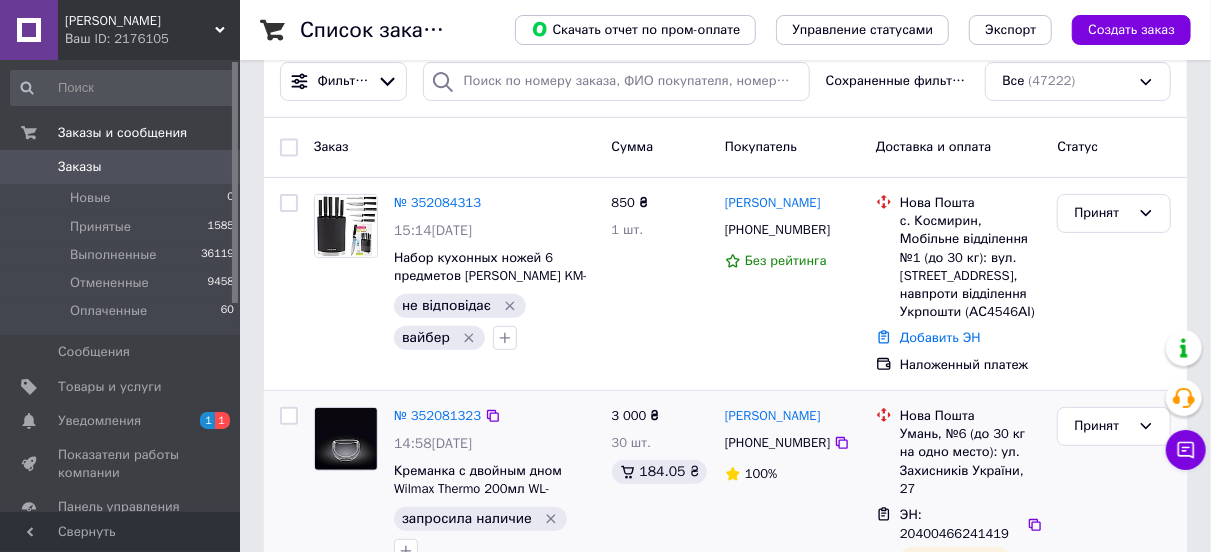 scroll, scrollTop: 200, scrollLeft: 0, axis: vertical 